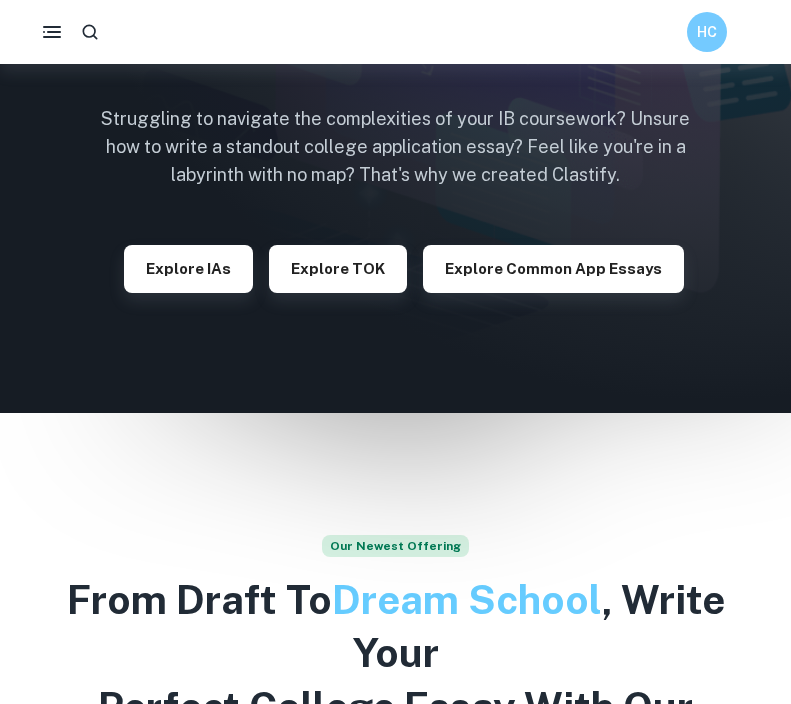 scroll, scrollTop: 47, scrollLeft: 0, axis: vertical 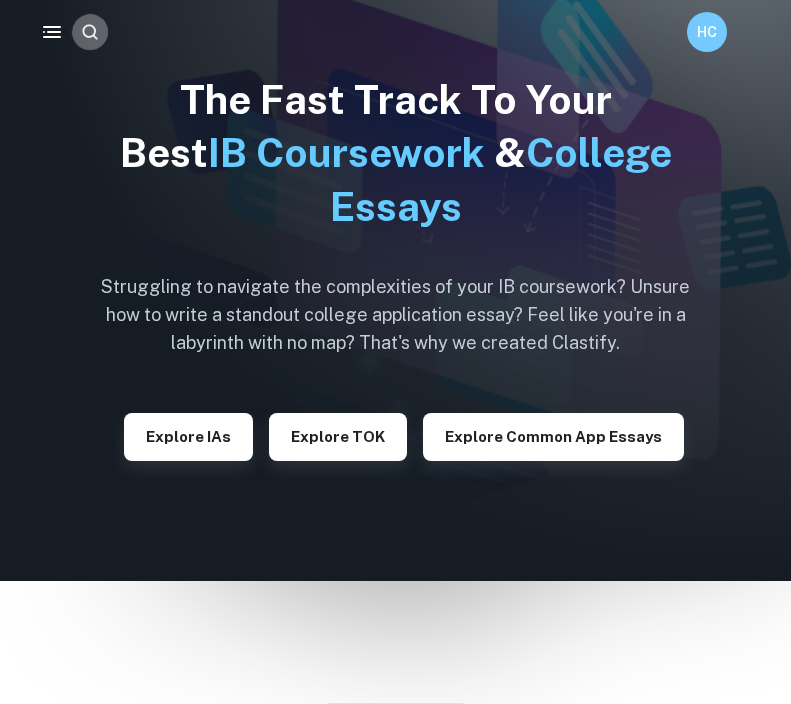 click 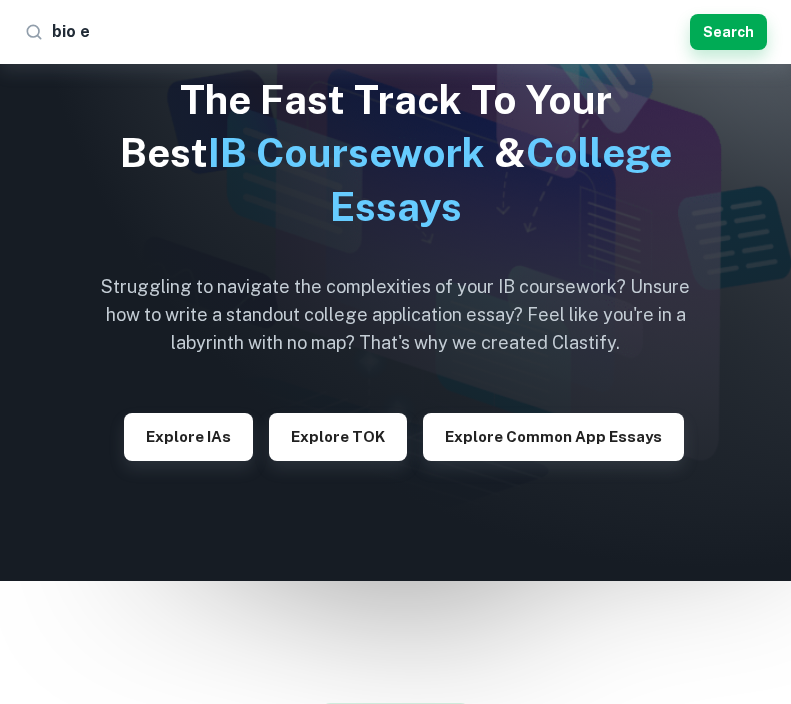 type on "bio ee" 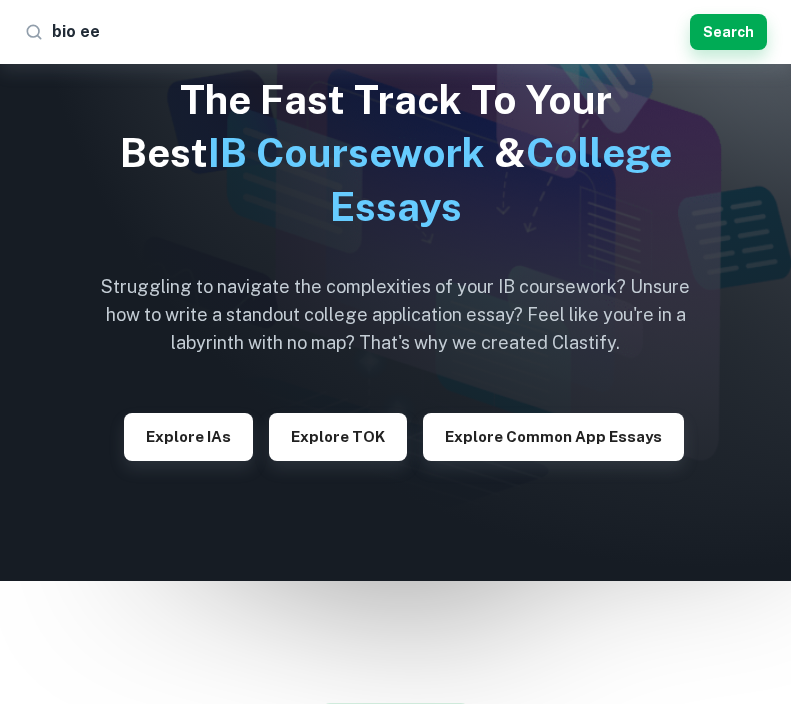 scroll, scrollTop: 0, scrollLeft: 0, axis: both 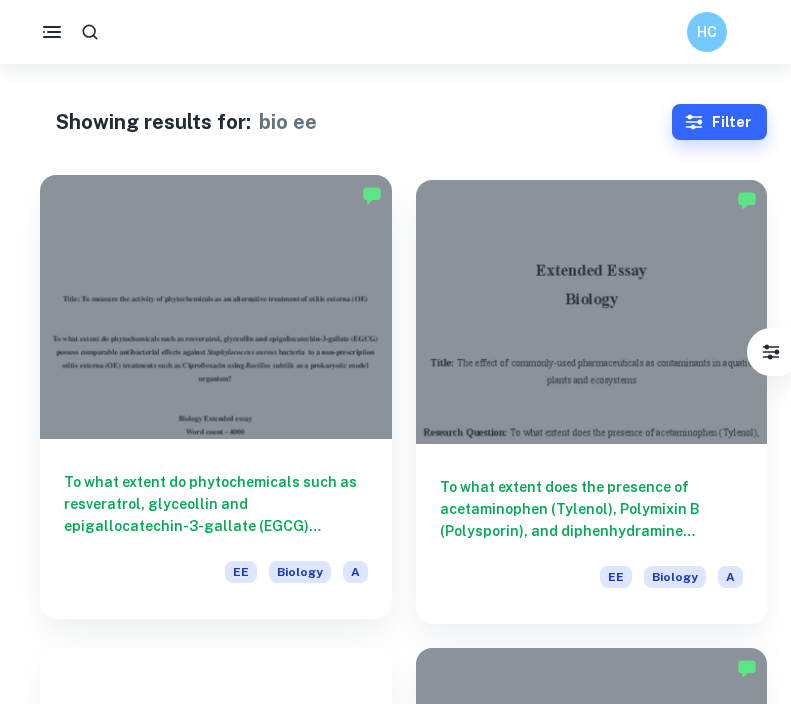 click on "To what extent do phytochemicals such as resveratrol, glyceollin and epigallocatechin-3-gallate (EGCG) possess comparable antibacterial effects against Staphylococcus aureus bacteria  to a non-prescription otitis externa (OE) treatments such as Ciprofloxacin using Bacillus subtilis as a prokaryotic model organism?" at bounding box center [216, 504] 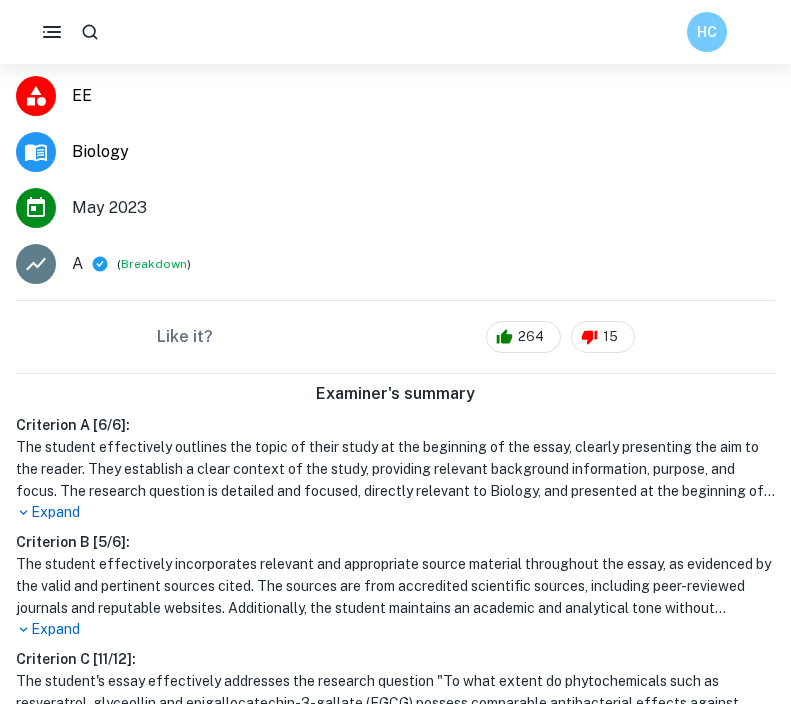 scroll, scrollTop: 0, scrollLeft: 0, axis: both 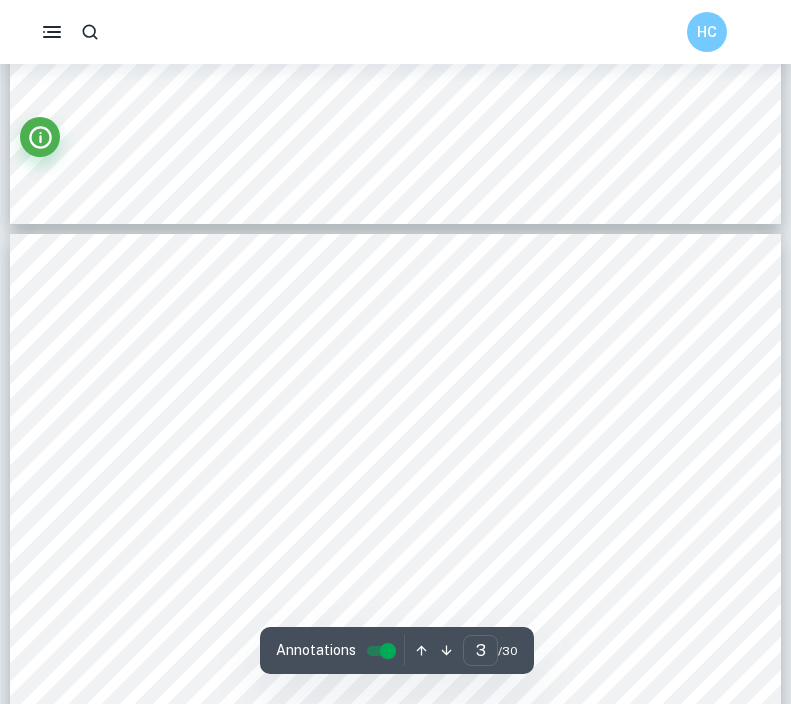 type on "2" 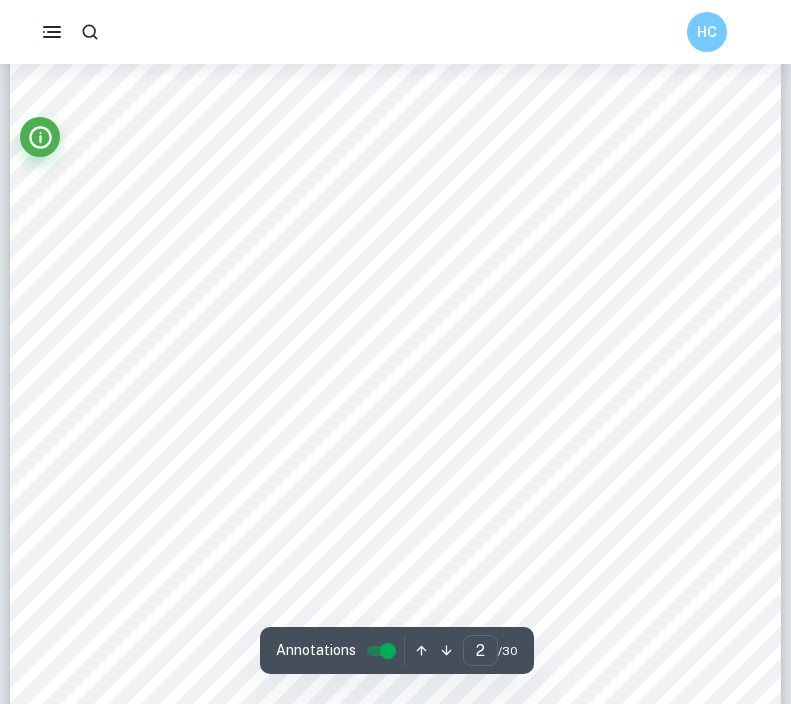 scroll, scrollTop: 1328, scrollLeft: 0, axis: vertical 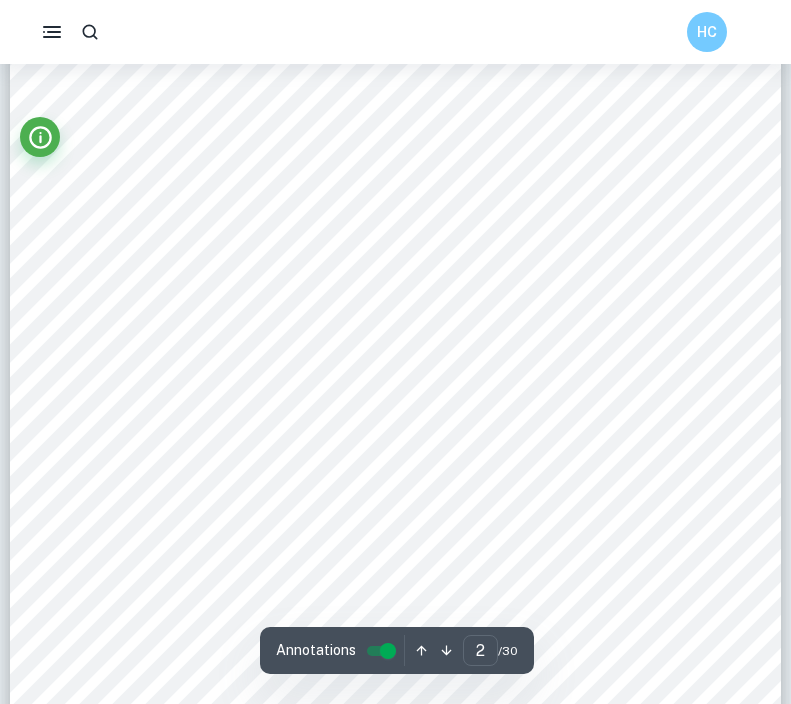 click at bounding box center (409, 475) 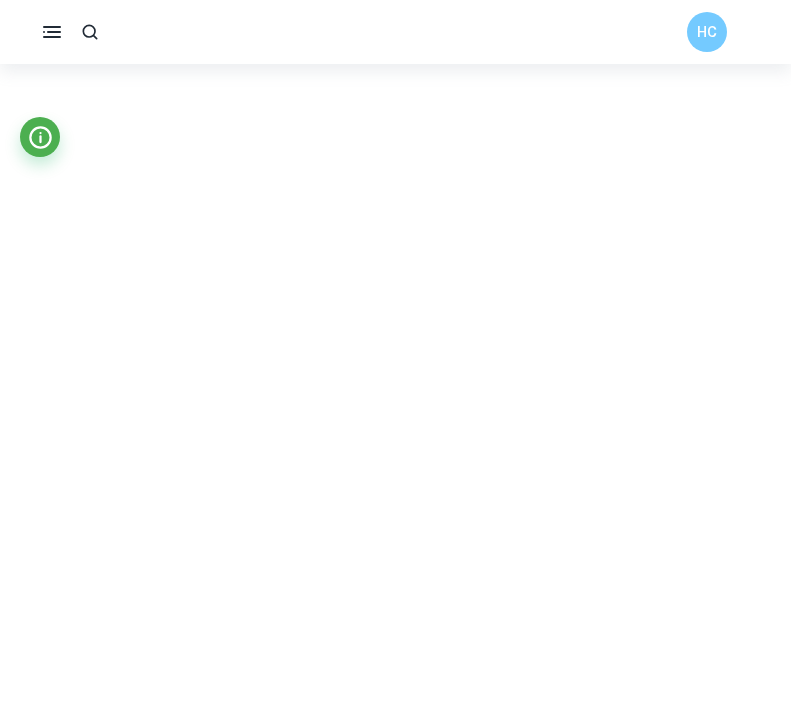 click on "We value your privacy We use cookies to enhance your browsing experience, serve personalised ads or content, and analyse our traffic. By clicking "Accept All", you consent to our use of cookies.   Cookie Policy Customise   Reject All   Accept All   Customise Consent Preferences   We use cookies to help you navigate efficiently and perform certain functions. You will find detailed information about all cookies under each consent category below. The cookies that are categorised as "Necessary" are stored on your browser as they are essential for enabling the basic functionalities of the site. ...  Show more For more information on how Google's third-party cookies operate and handle your data, see:   Google Privacy Policy Necessary Always Active Necessary cookies are required to enable the basic features of this site, such as providing secure log-in or adjusting your consent preferences. These cookies do not store any personally identifiable data. Functional Analytics Performance Advertisement Uncategorised" at bounding box center [395, -976] 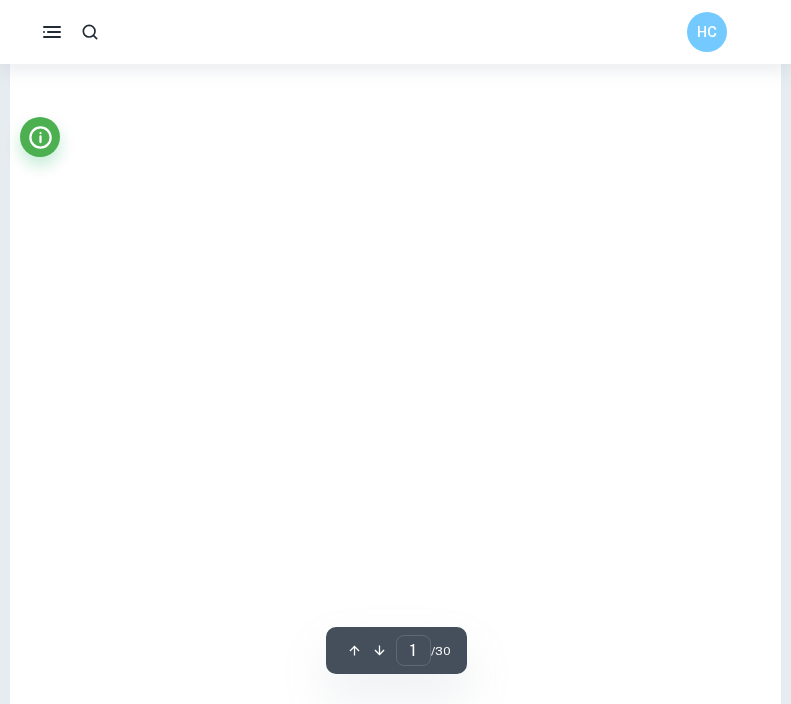 type on "2" 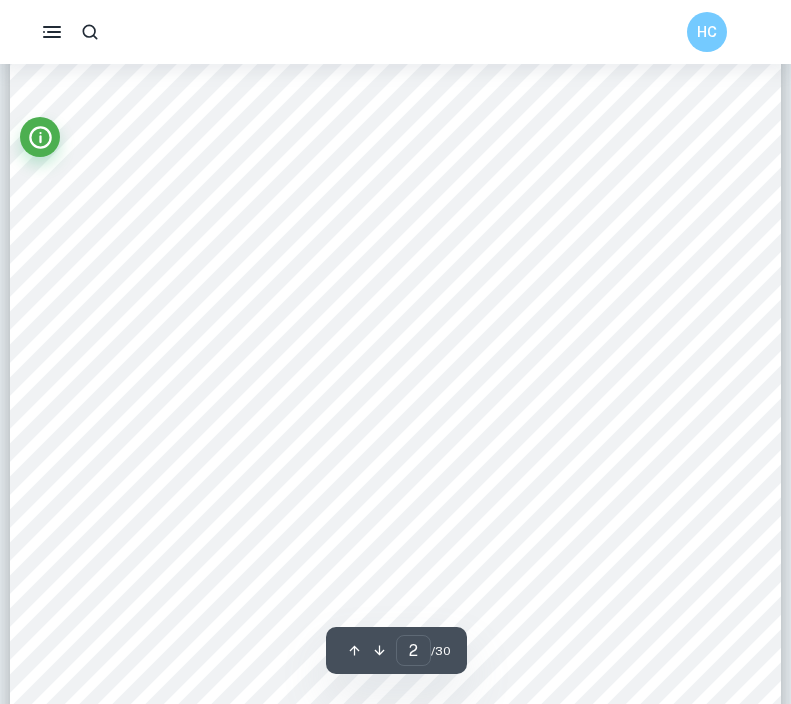 click at bounding box center (432, 498) 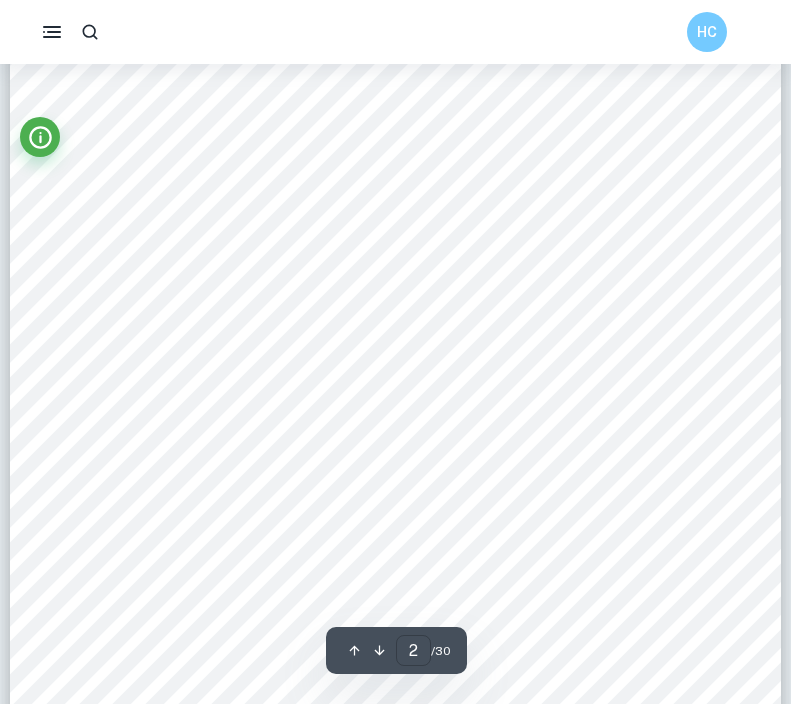 click on "2" at bounding box center (413, 650) 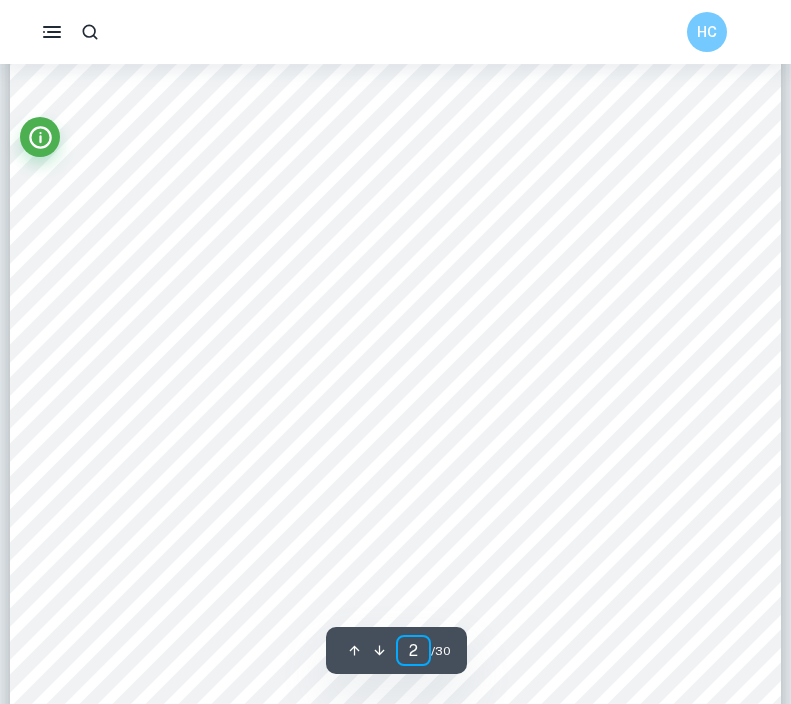 click on "2" at bounding box center [413, 650] 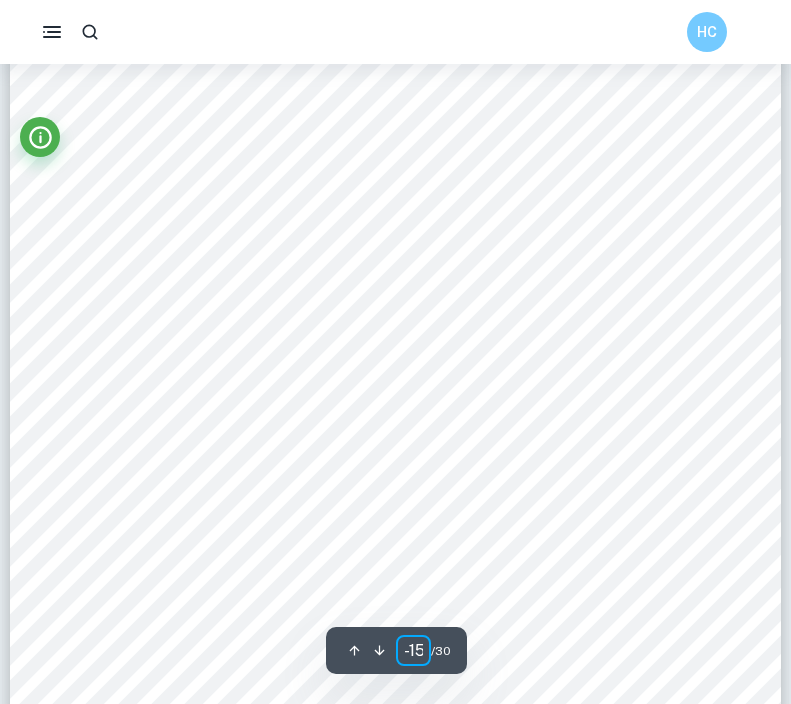 scroll, scrollTop: 8267, scrollLeft: 0, axis: vertical 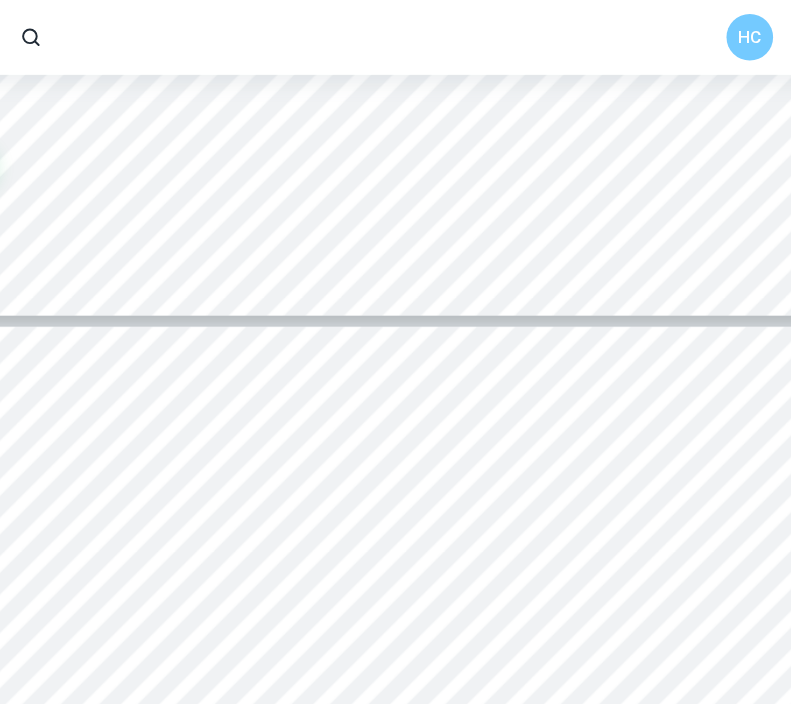 type on "8" 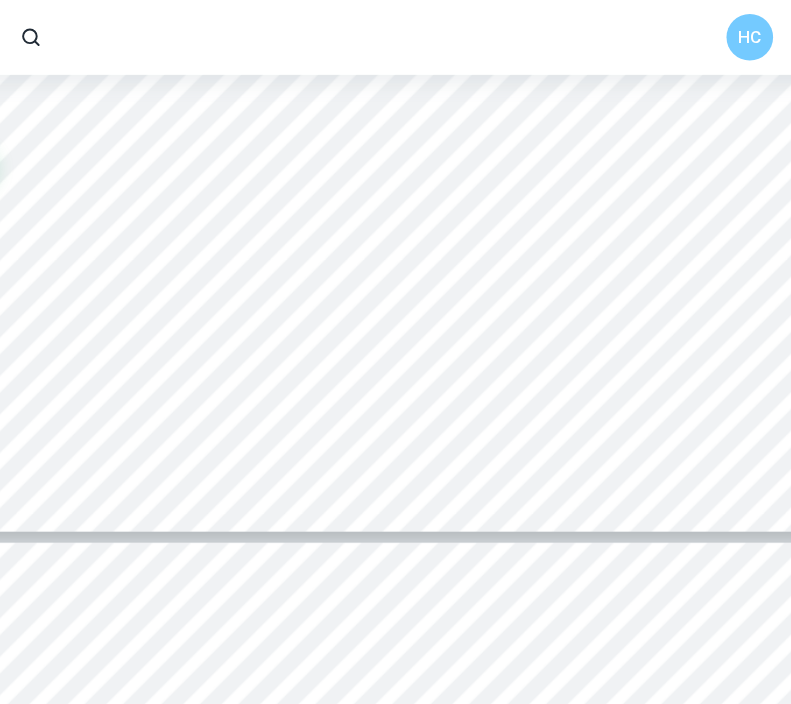 scroll, scrollTop: 8533, scrollLeft: 0, axis: vertical 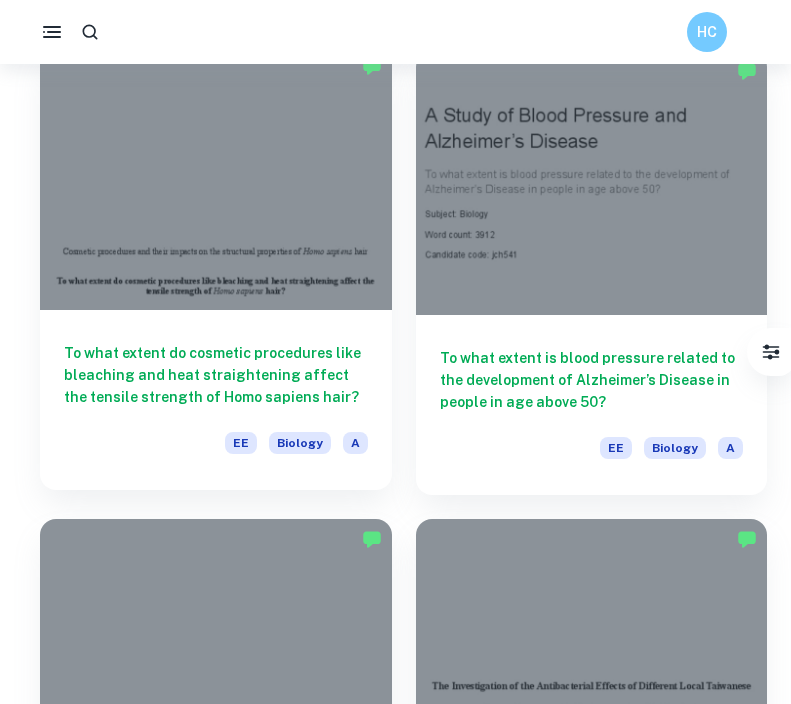 click on "To what extent do cosmetic procedures like bleaching and heat straightening affect the tensile strength of Homo sapiens hair?" at bounding box center [216, 375] 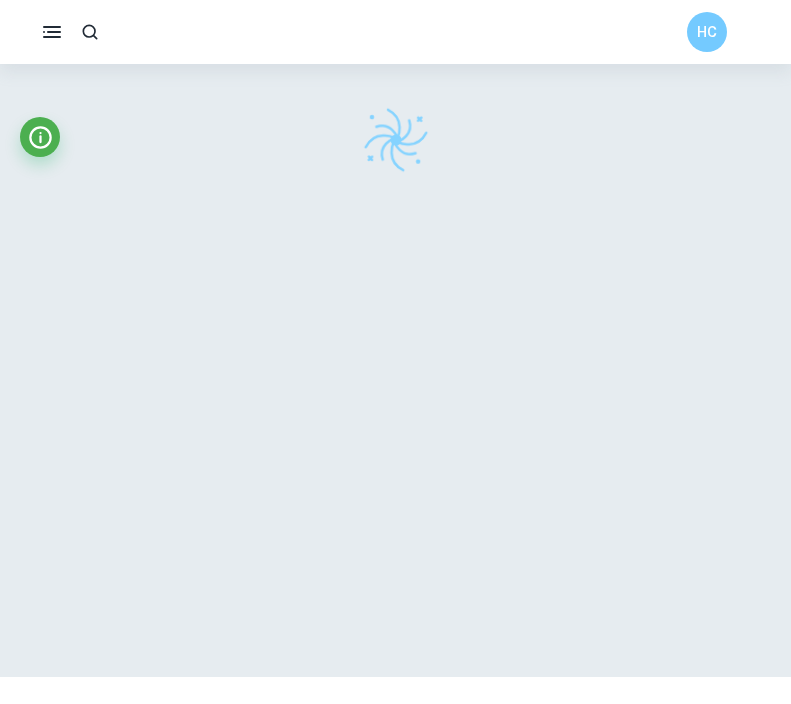 scroll, scrollTop: 64, scrollLeft: 0, axis: vertical 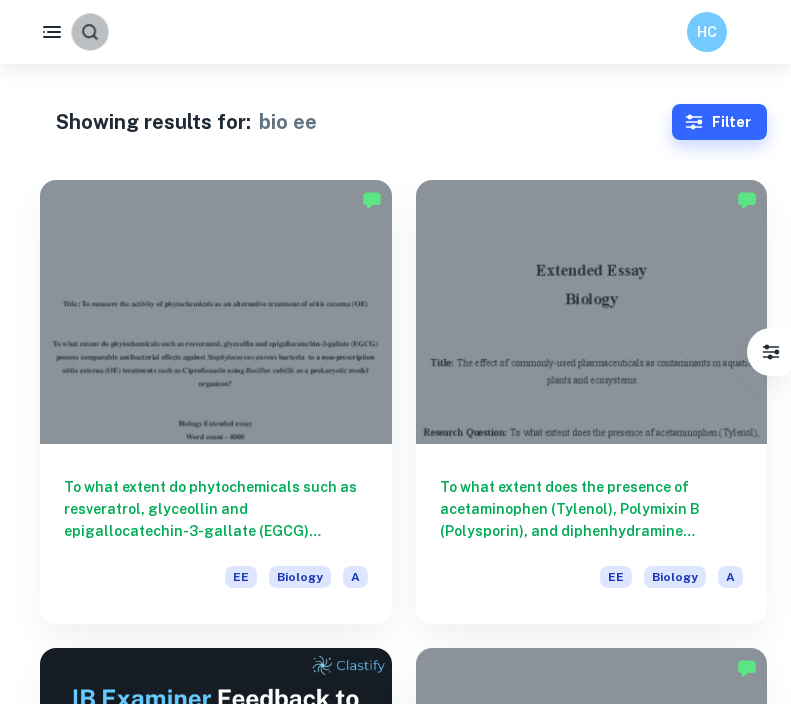 click 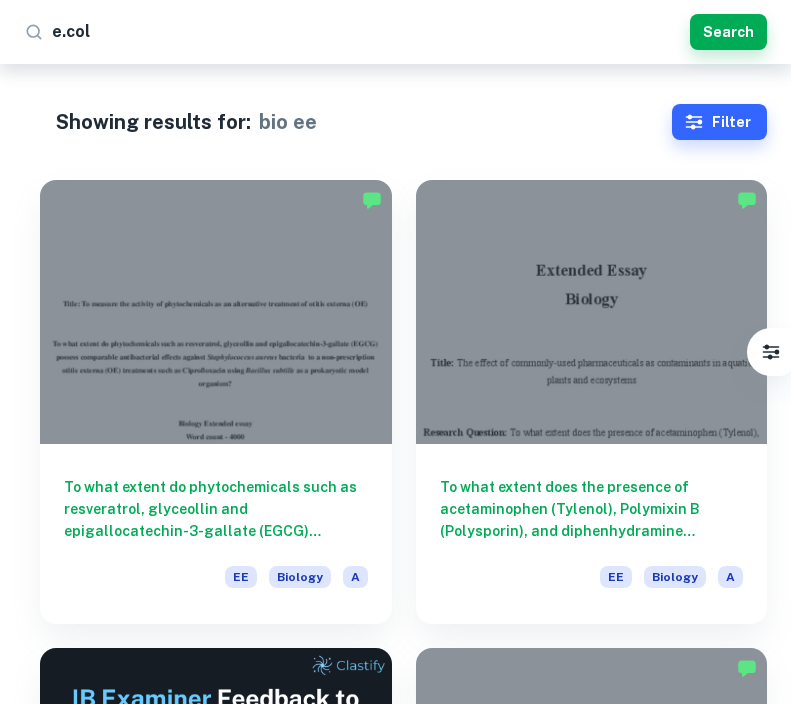 type on "e.coli" 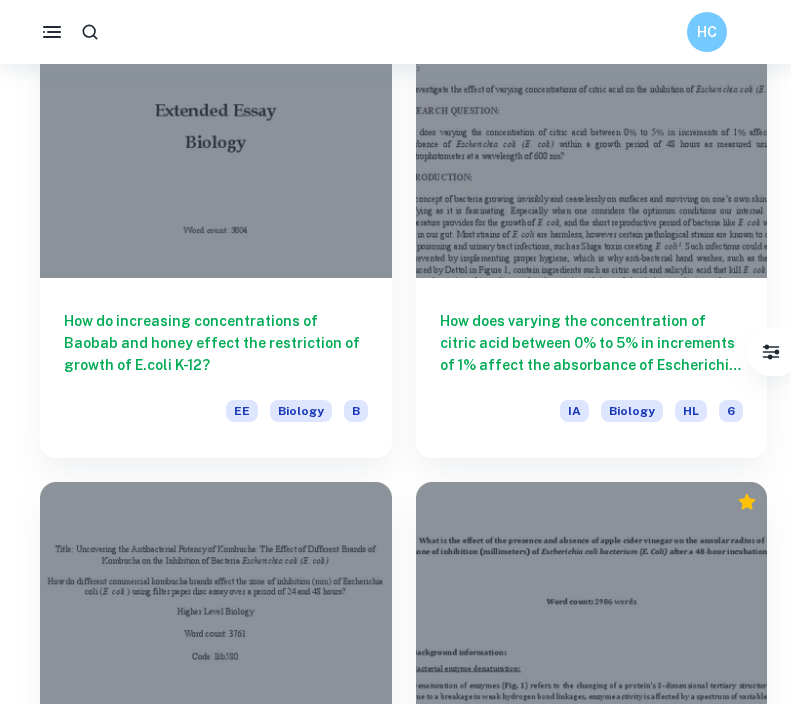scroll, scrollTop: 1565, scrollLeft: 0, axis: vertical 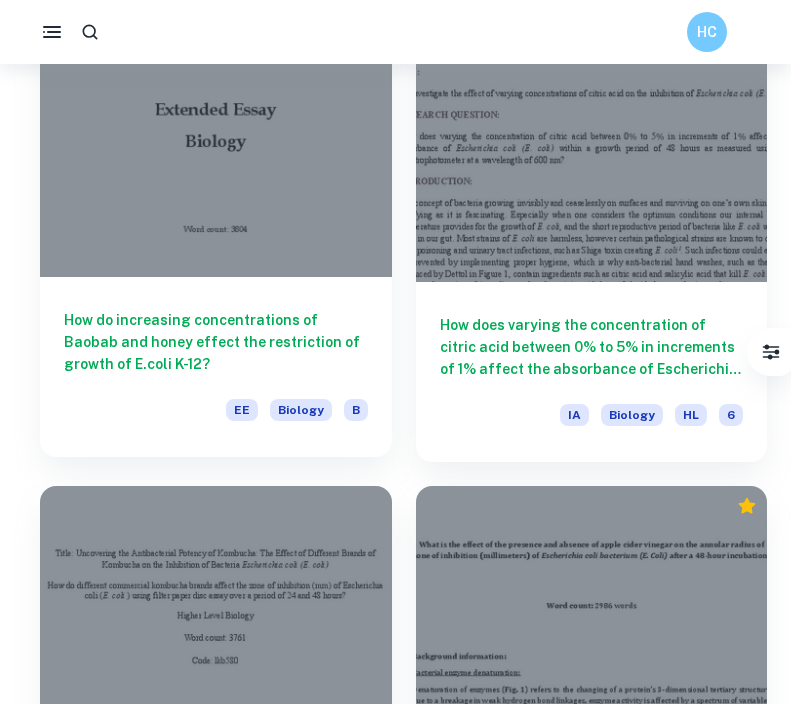 click on "How do increasing concentrations of Baobab and honey effect the restriction of growth of E.coli K-12?" at bounding box center [216, 342] 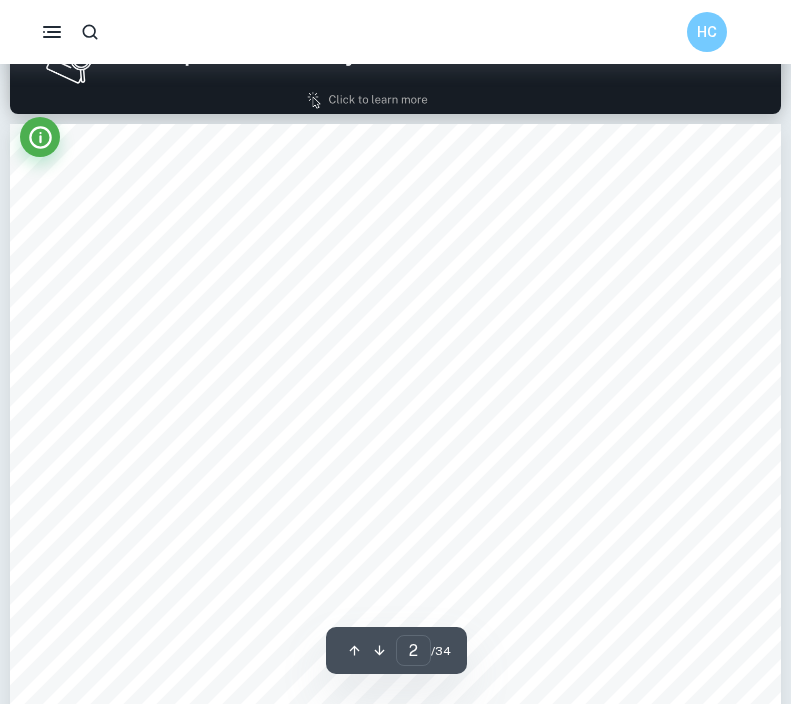 scroll, scrollTop: 1183, scrollLeft: 0, axis: vertical 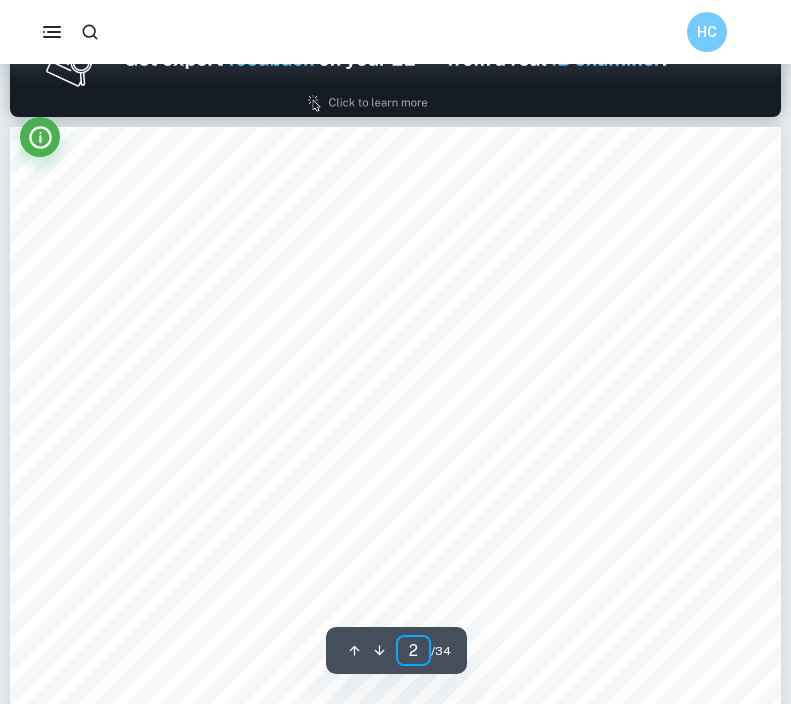 click on "2" at bounding box center [413, 650] 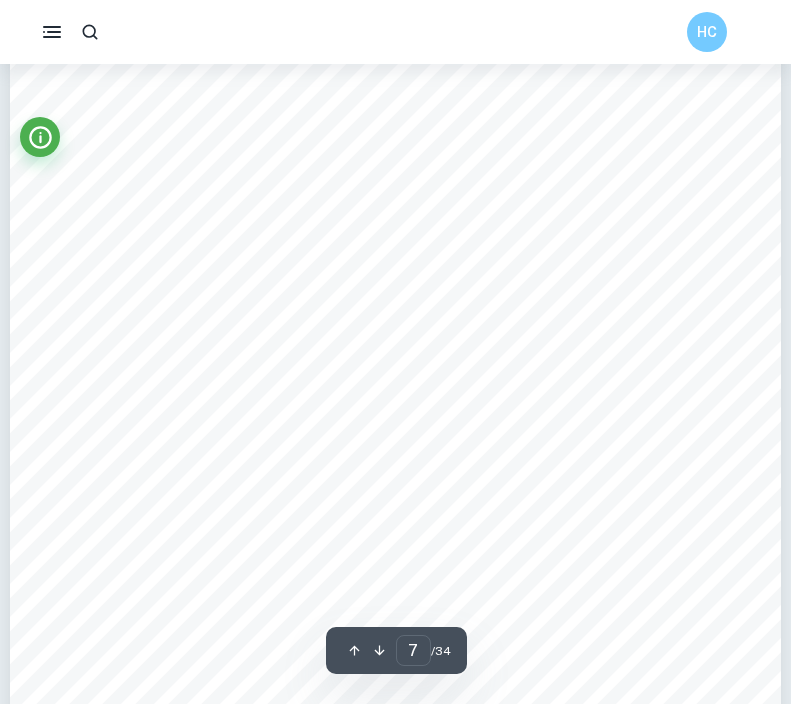 scroll, scrollTop: 6842, scrollLeft: 0, axis: vertical 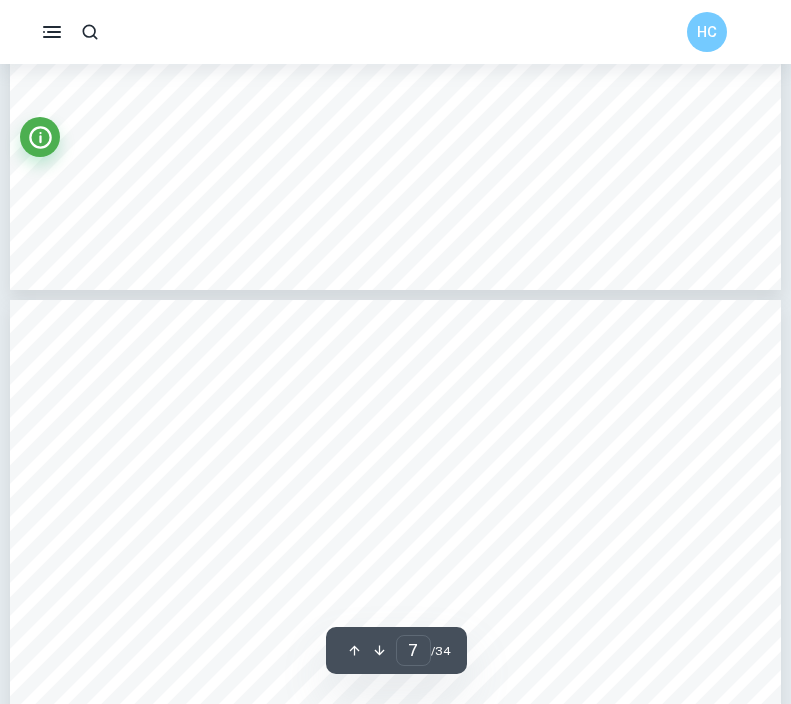 type on "6" 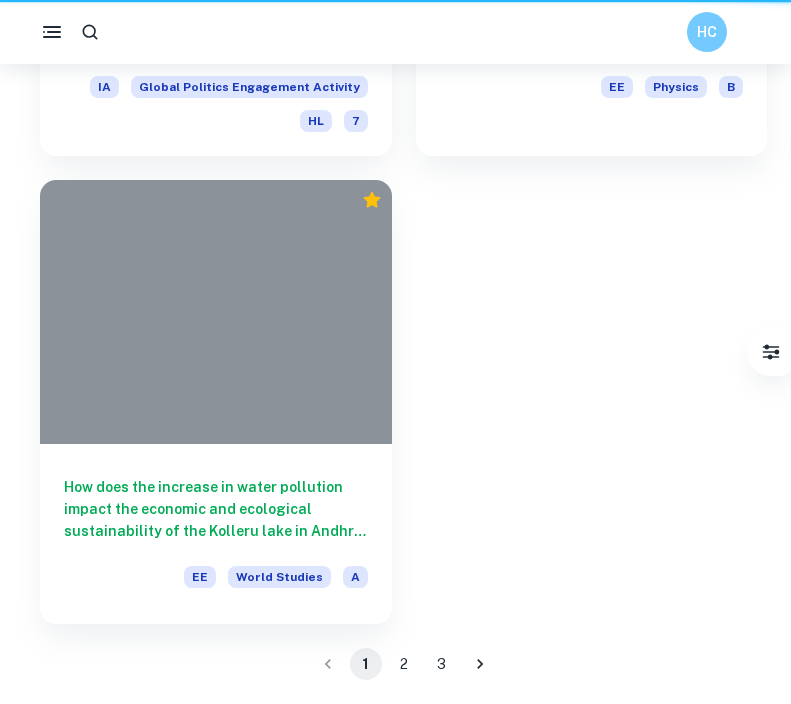 scroll, scrollTop: 1565, scrollLeft: 0, axis: vertical 